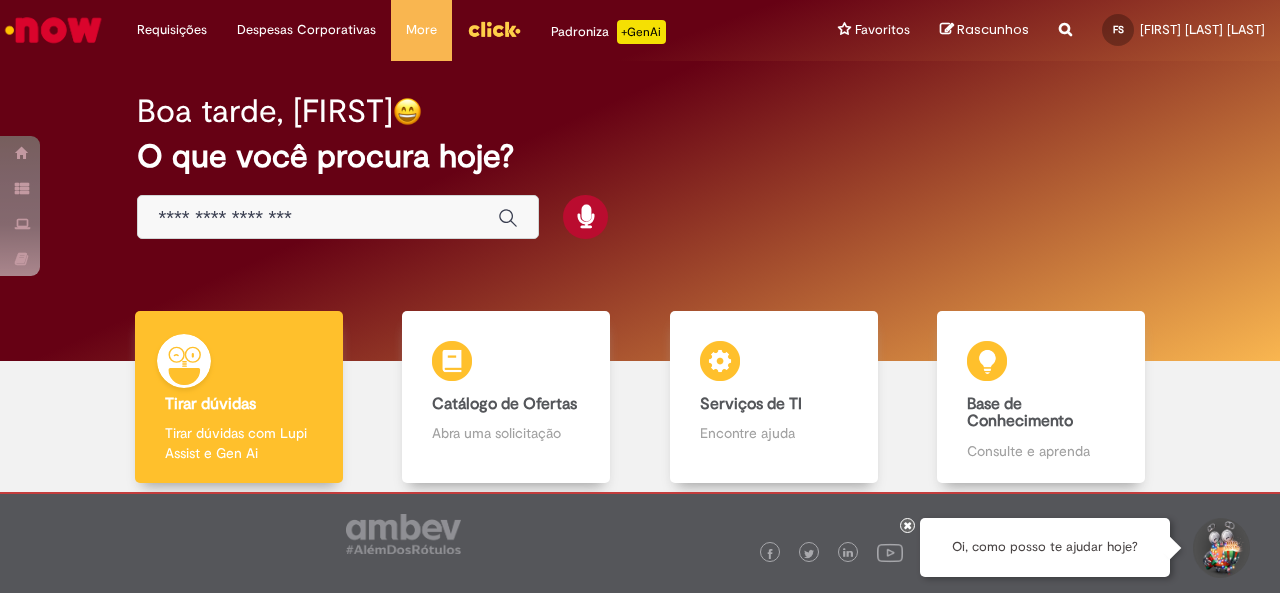 scroll, scrollTop: 0, scrollLeft: 0, axis: both 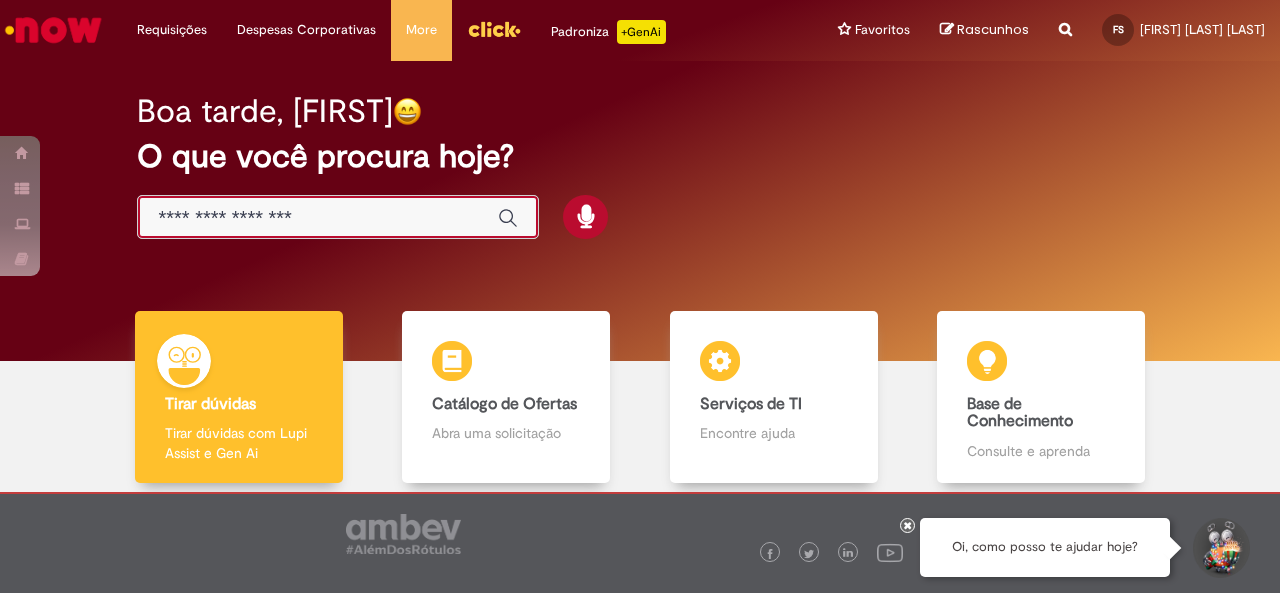 click at bounding box center [318, 218] 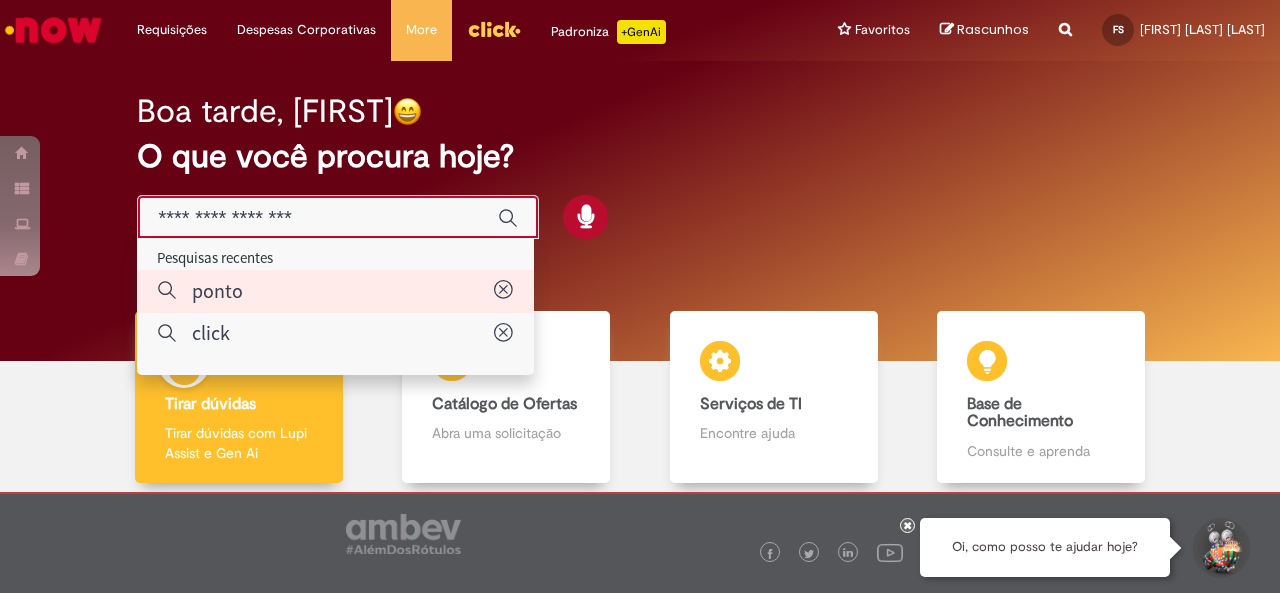 type on "*****" 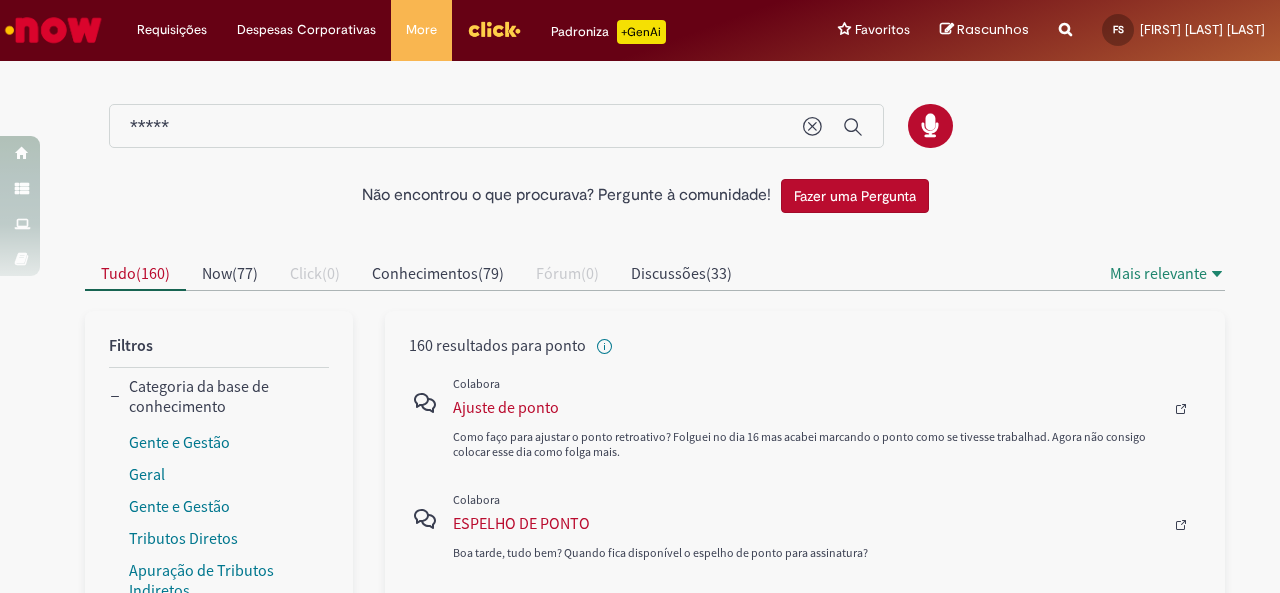 scroll, scrollTop: 0, scrollLeft: 0, axis: both 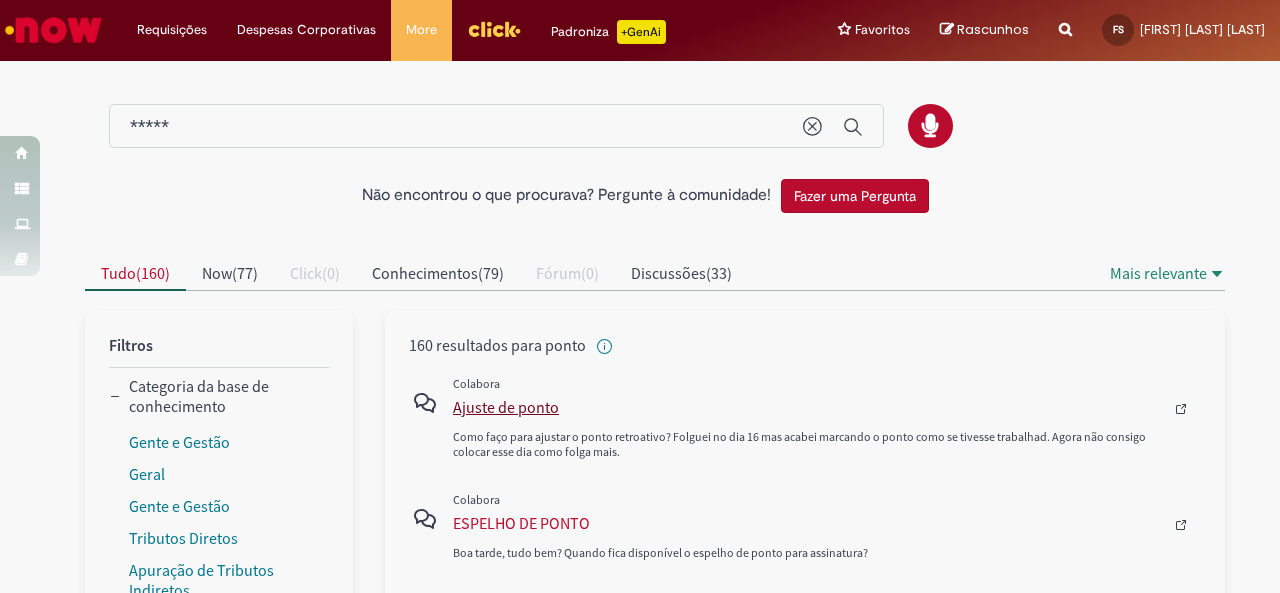 click on "Ajuste de ponto" at bounding box center [808, 407] 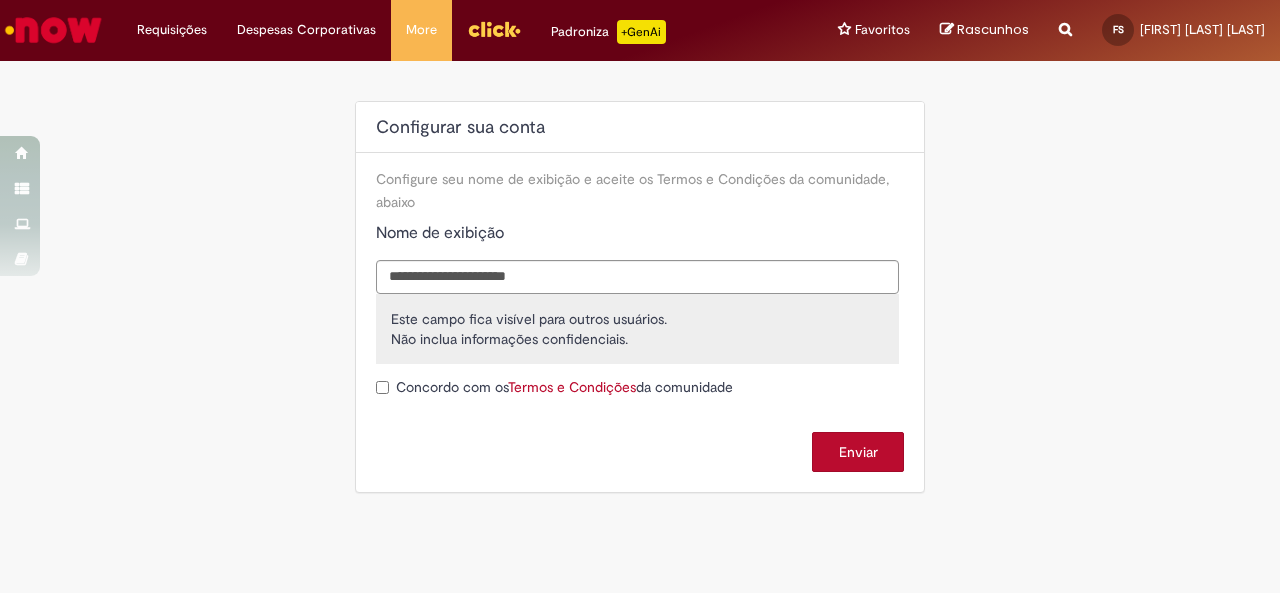 click on "Enviar" at bounding box center [858, 452] 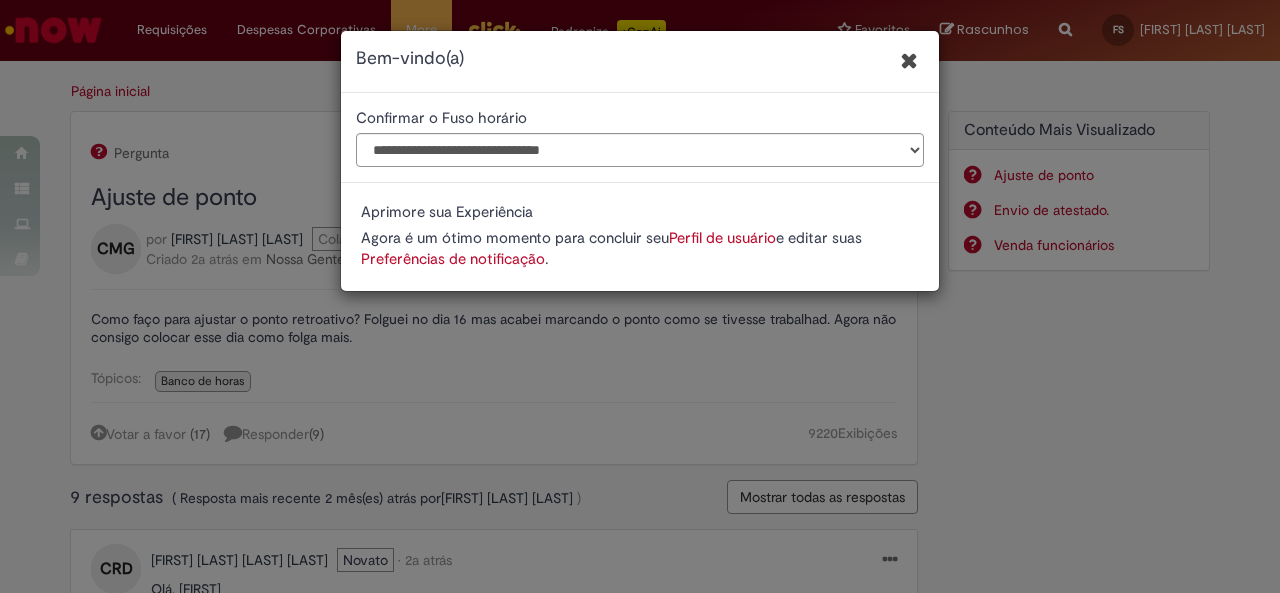 scroll, scrollTop: 0, scrollLeft: 0, axis: both 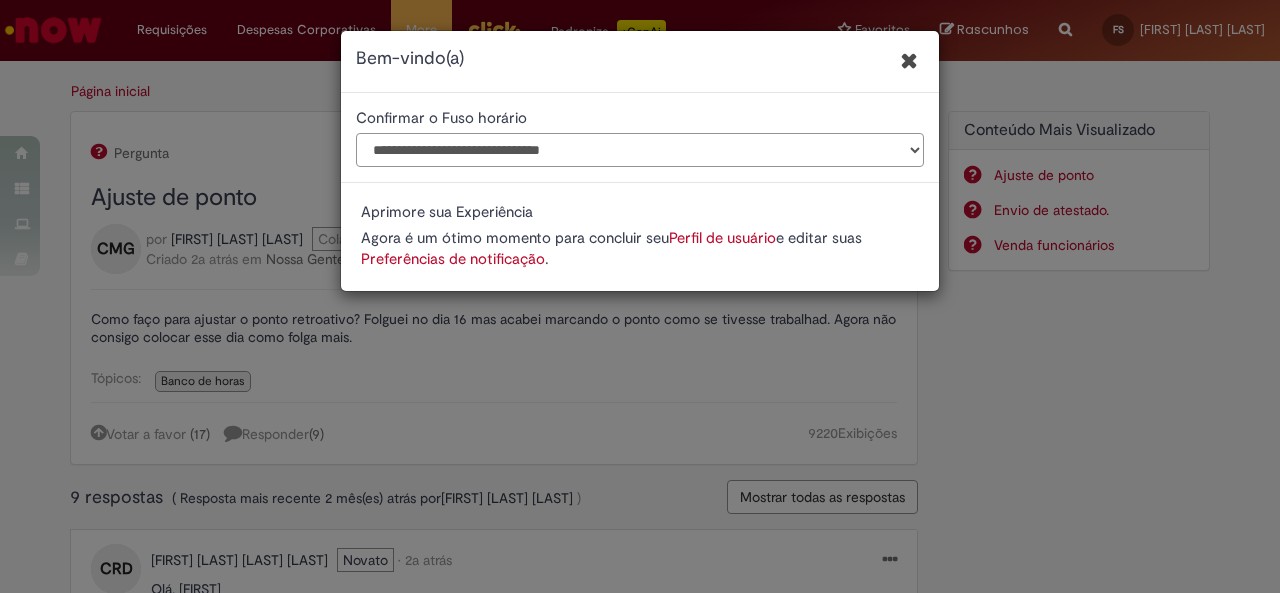 click on "**********" at bounding box center (640, 150) 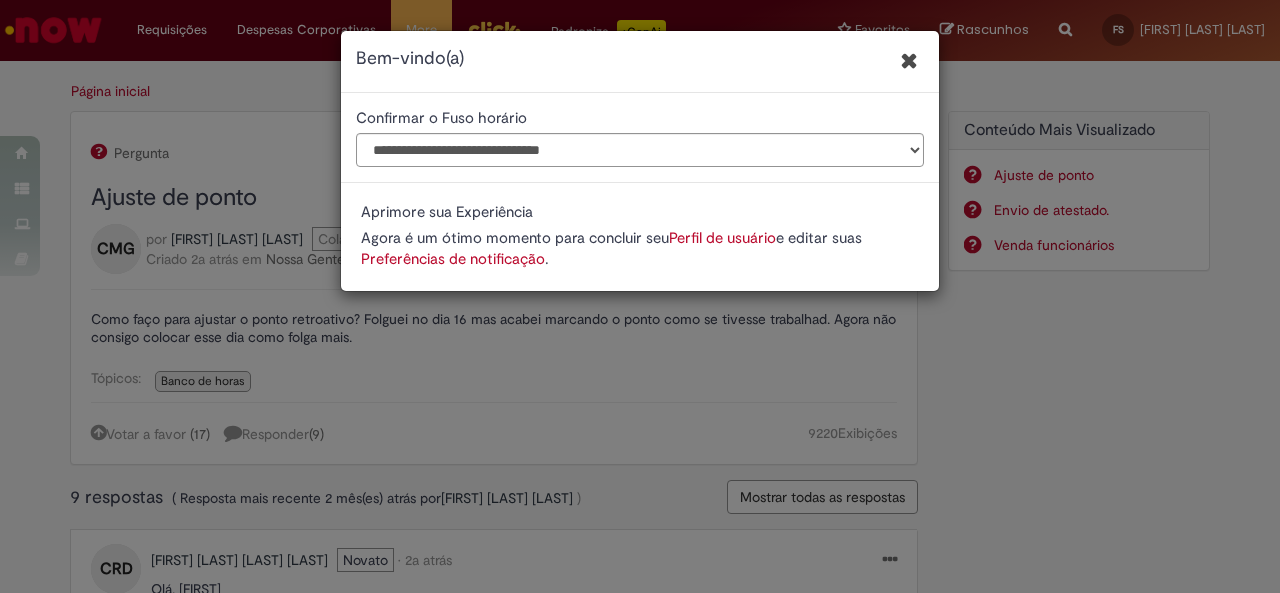 click at bounding box center [909, 60] 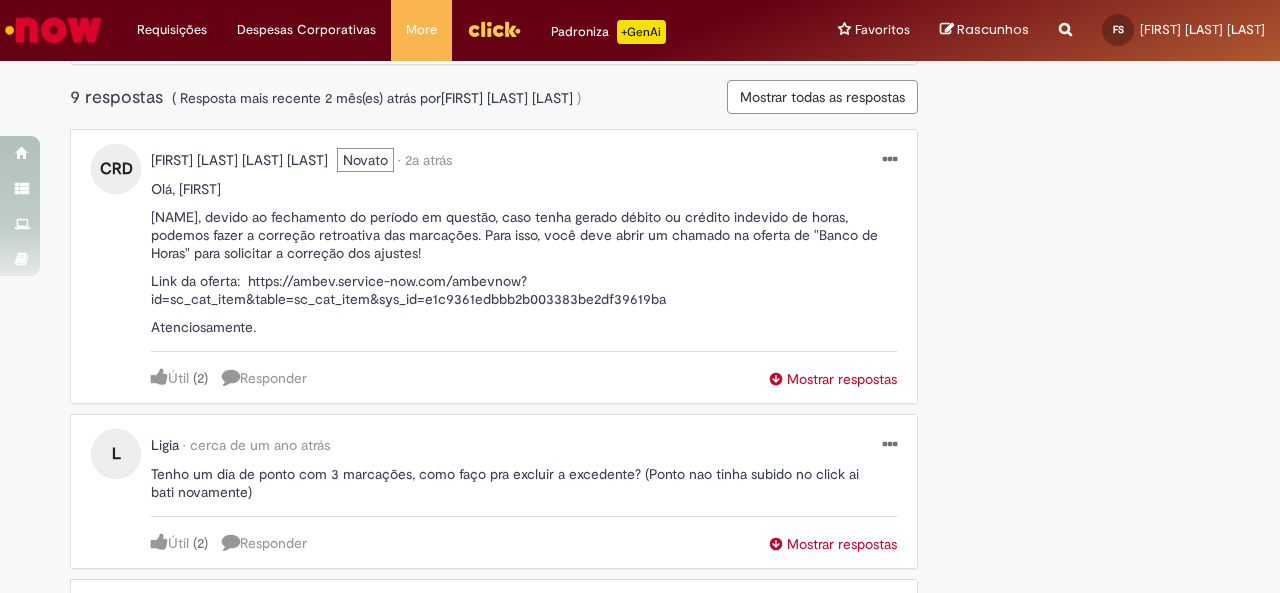 scroll, scrollTop: 0, scrollLeft: 0, axis: both 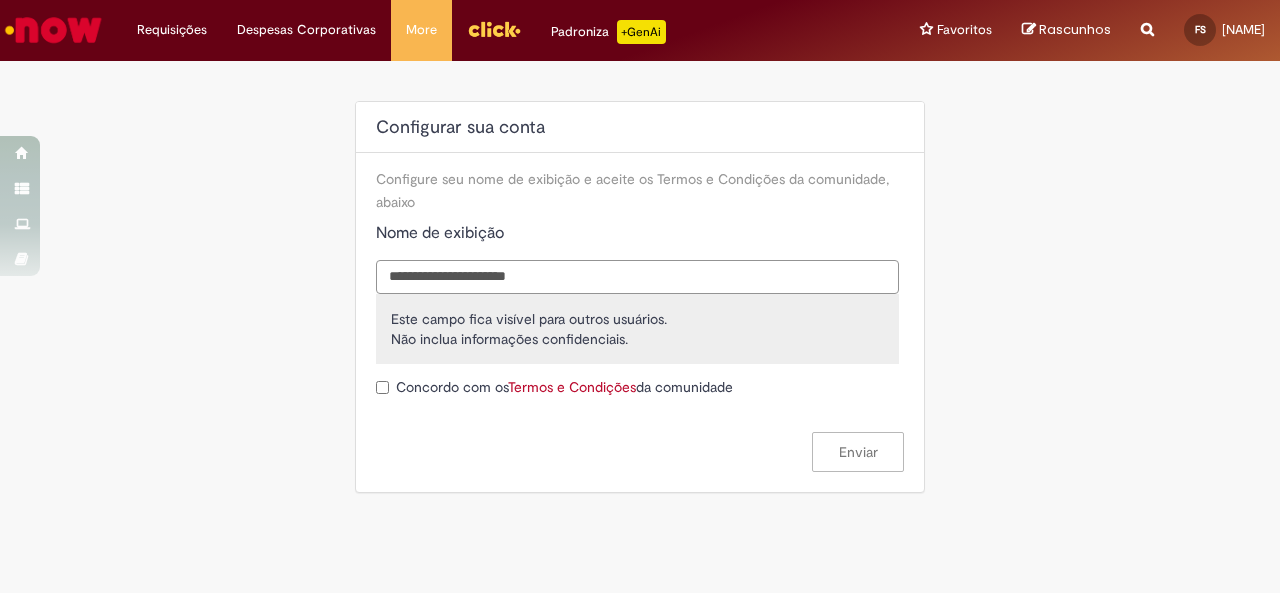 click on "**********" at bounding box center [637, 277] 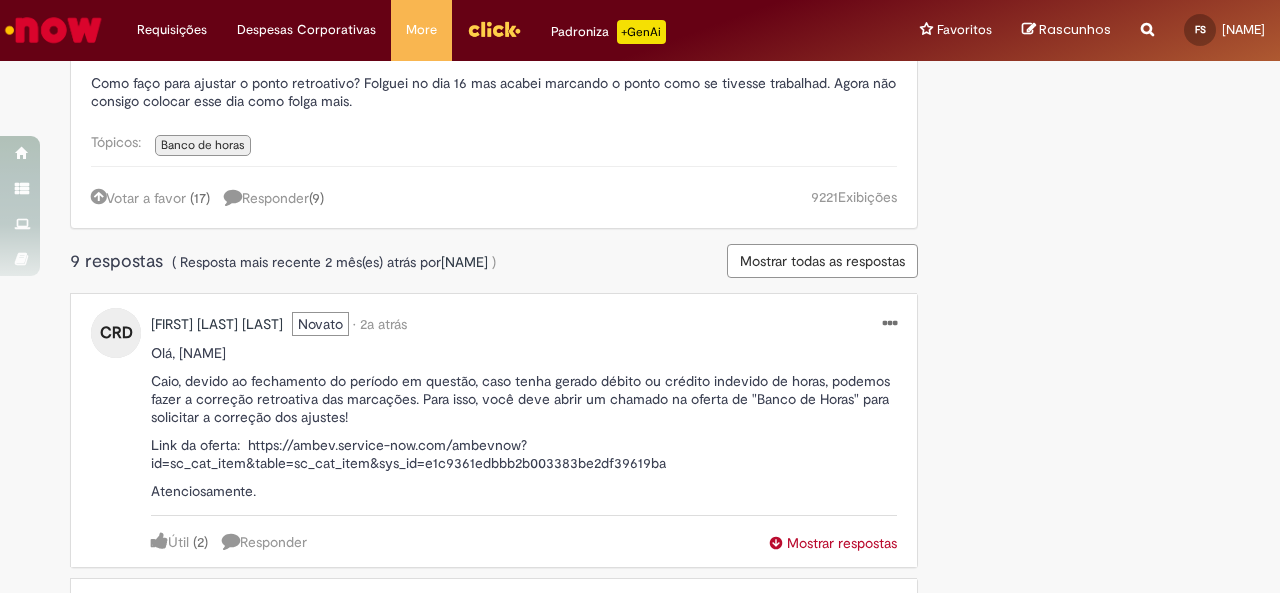 scroll, scrollTop: 0, scrollLeft: 0, axis: both 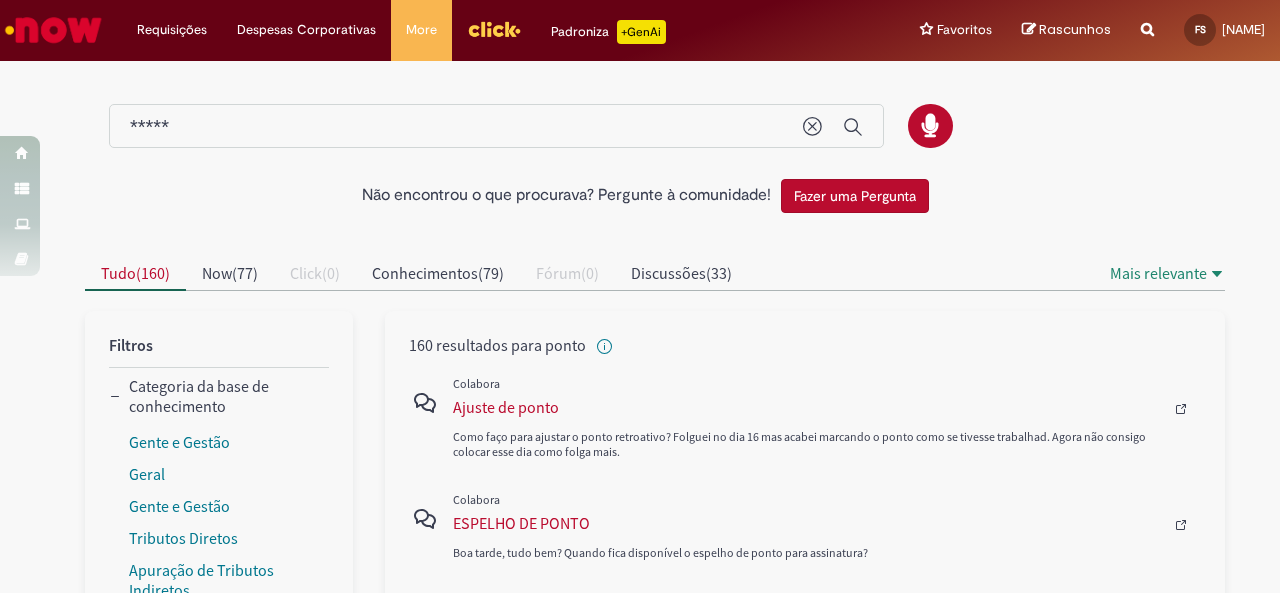 click on "*****" at bounding box center (456, 127) 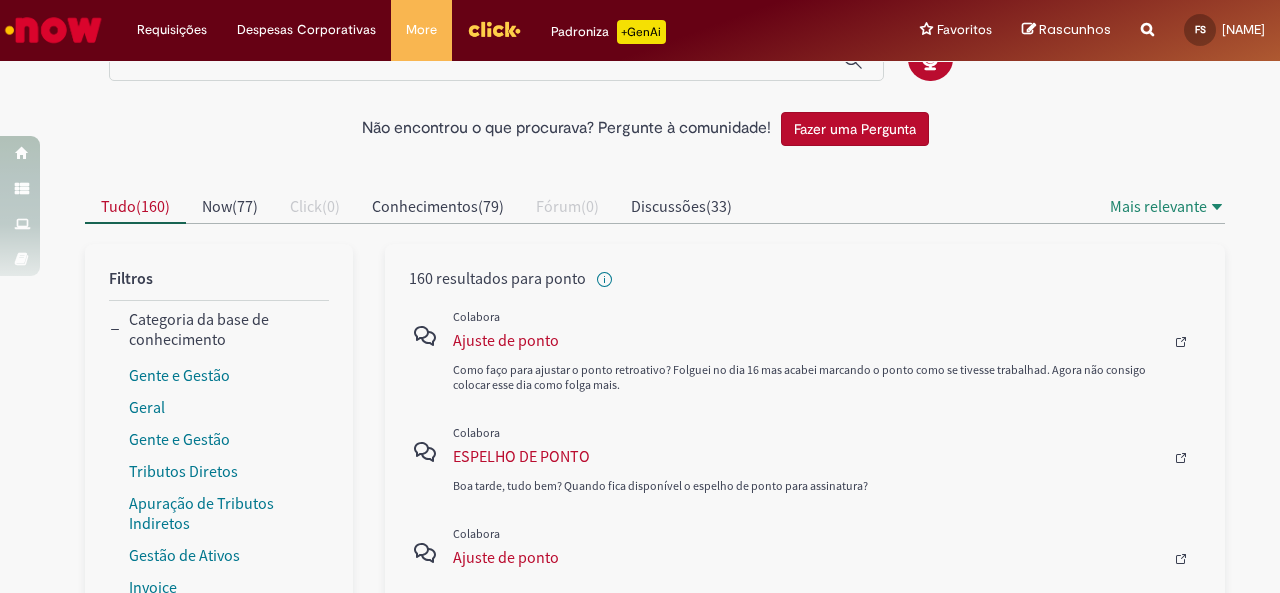 scroll, scrollTop: 0, scrollLeft: 0, axis: both 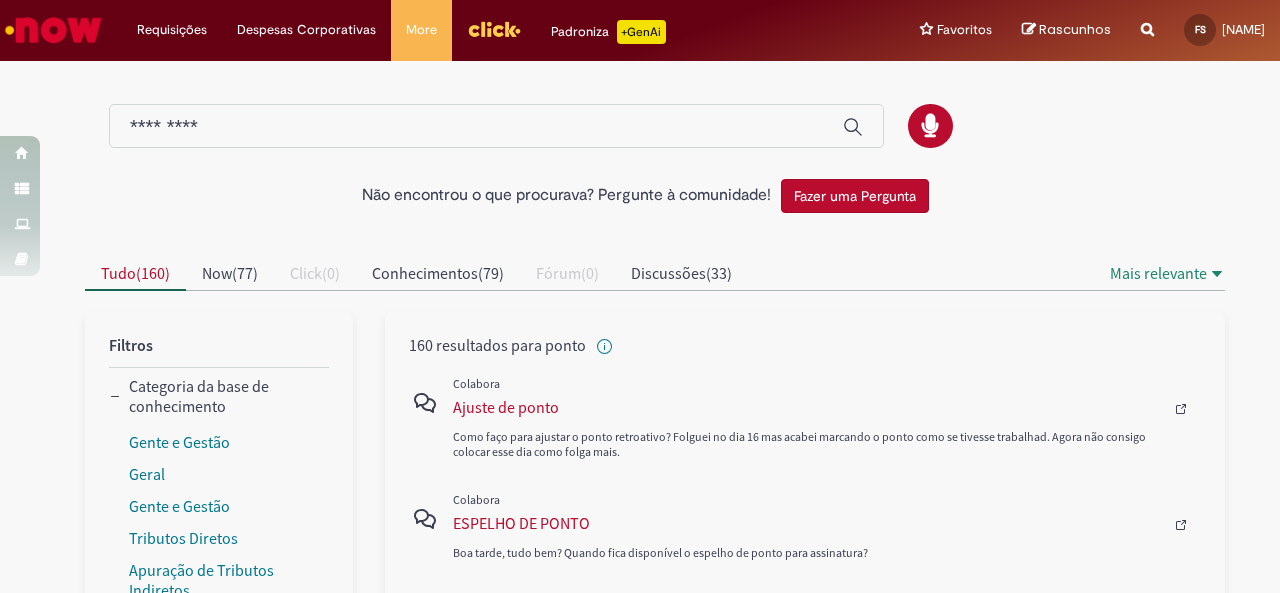 click at bounding box center (476, 127) 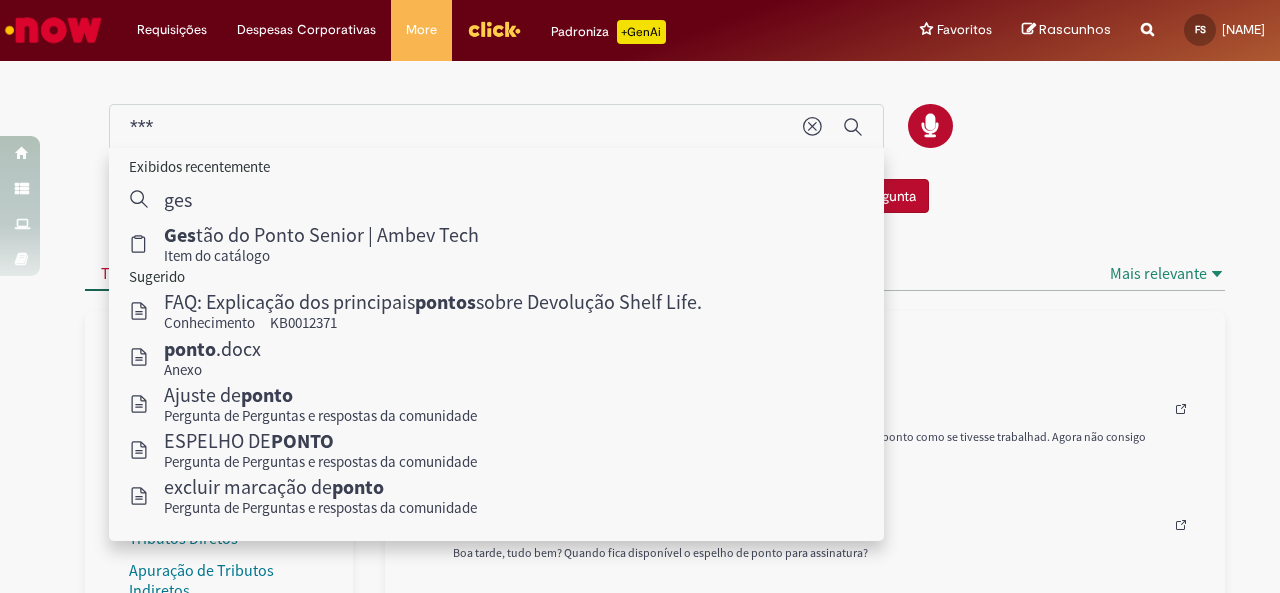 type on "****" 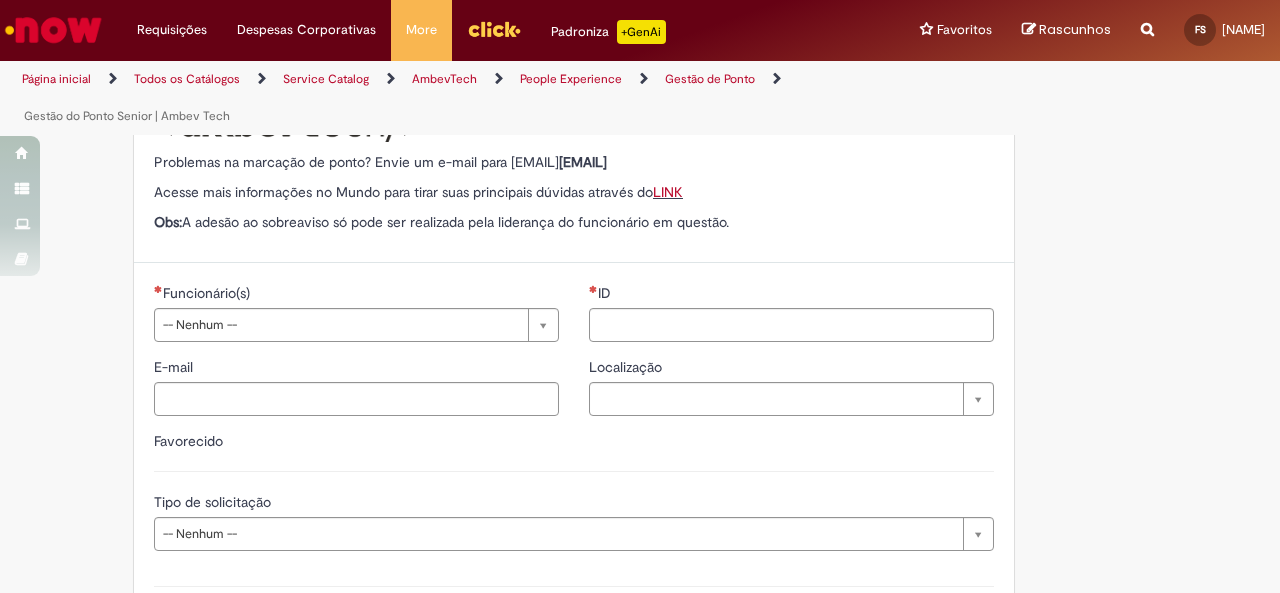 scroll, scrollTop: 100, scrollLeft: 0, axis: vertical 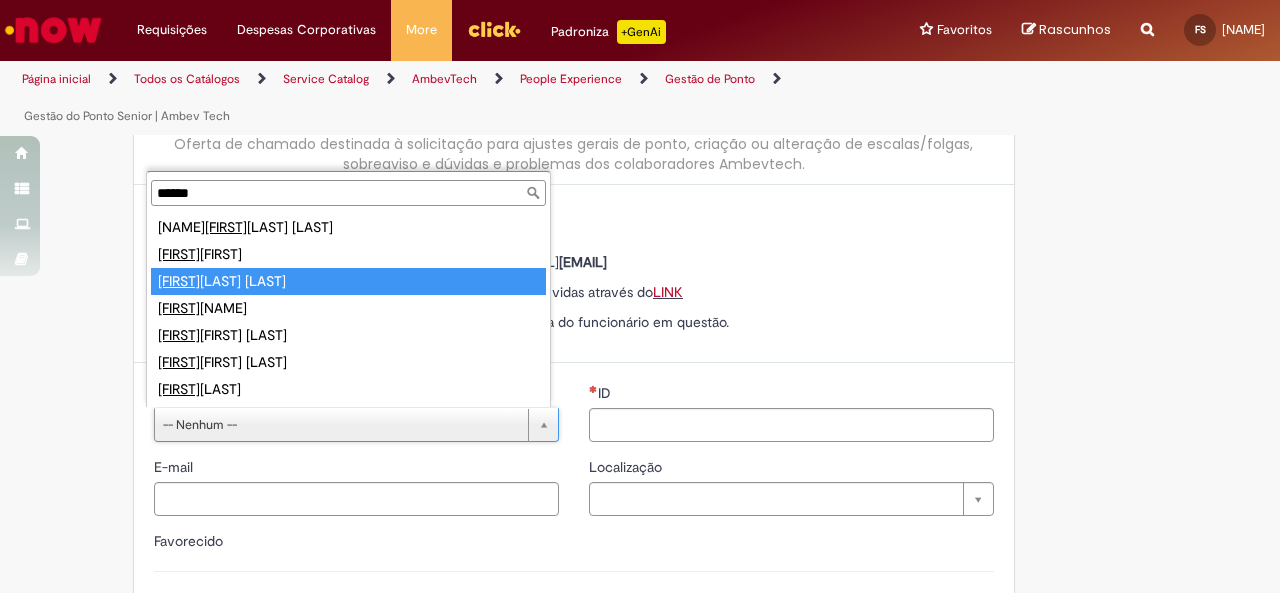 type on "******" 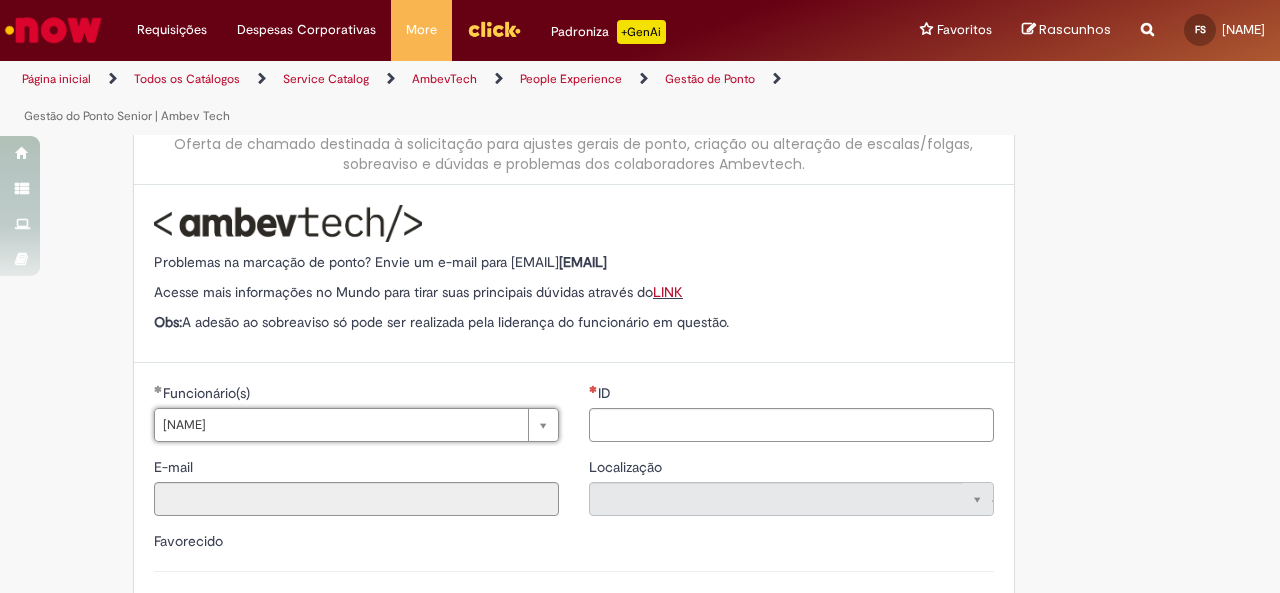 type on "**********" 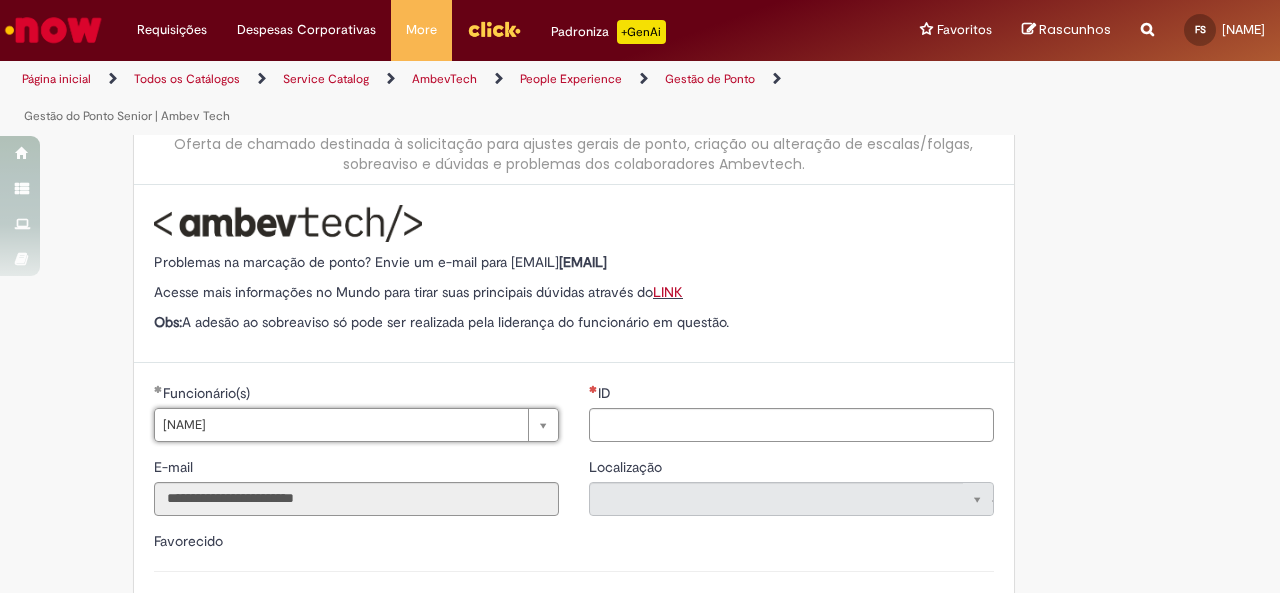 type on "**********" 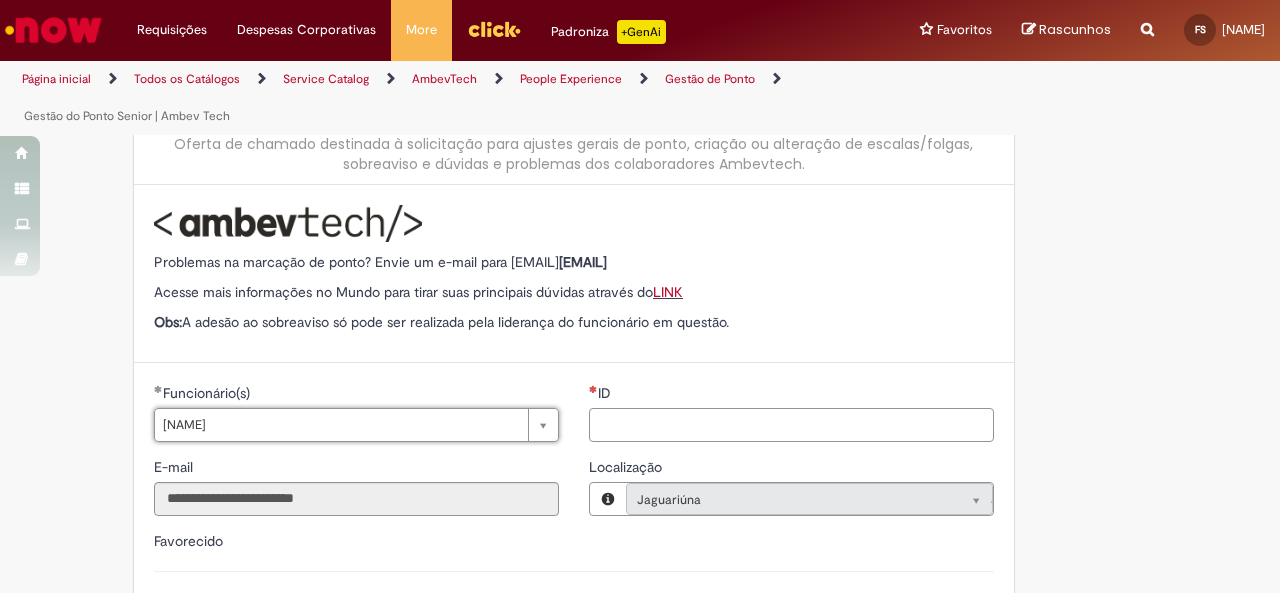 click on "ID" at bounding box center [791, 425] 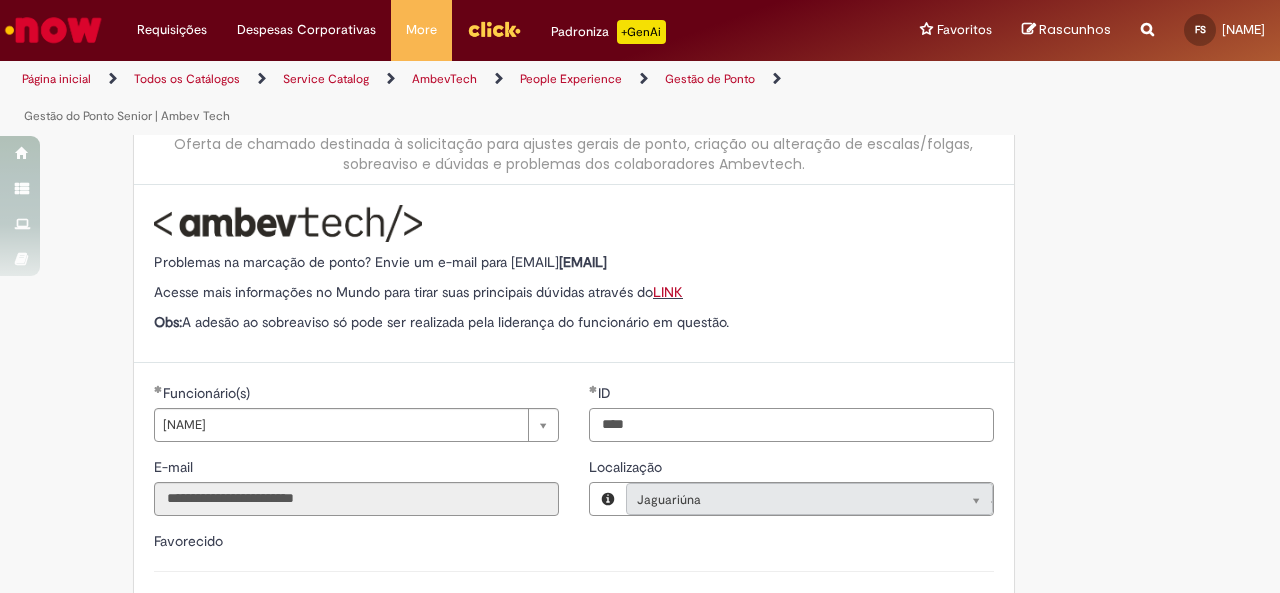type on "****" 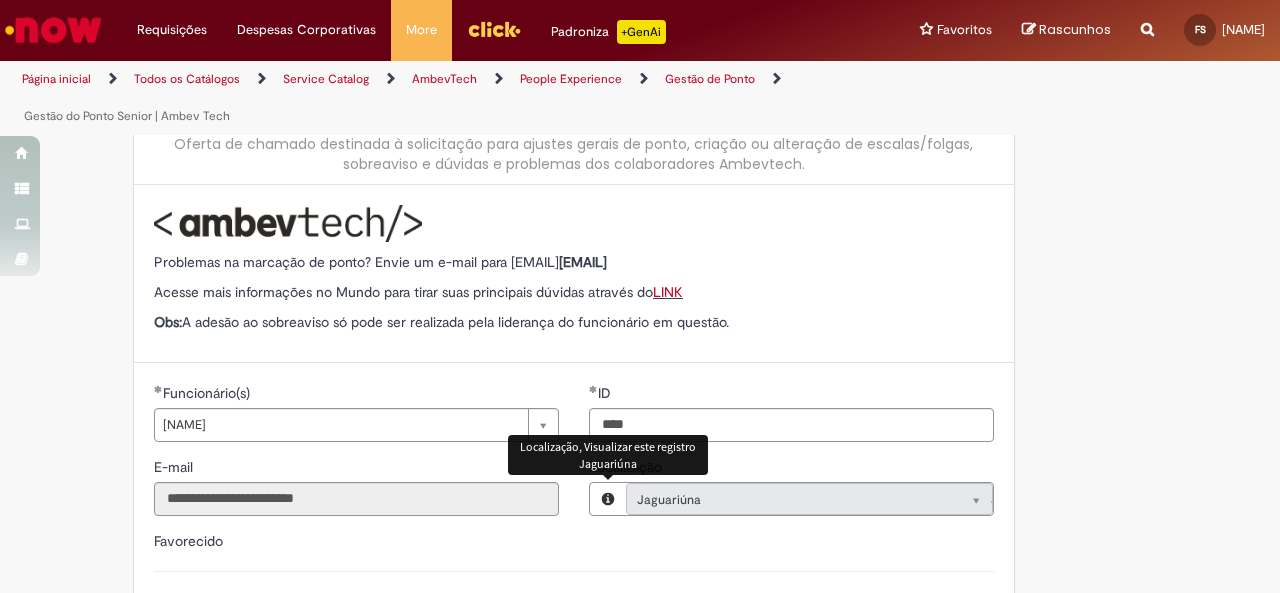 type 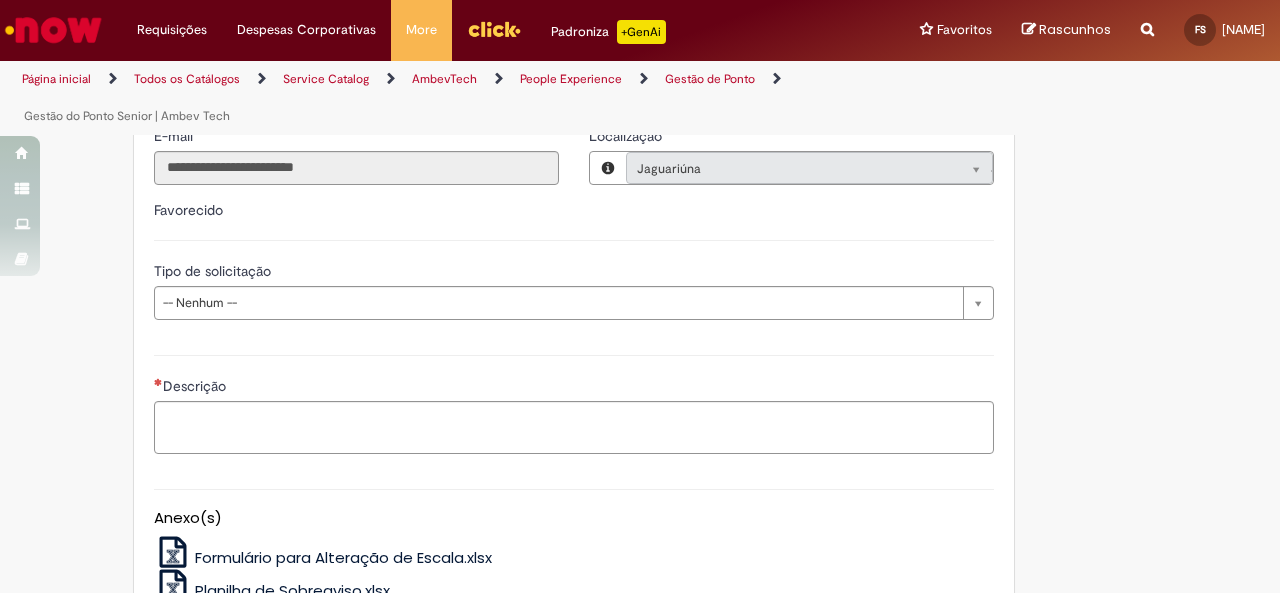 scroll, scrollTop: 400, scrollLeft: 0, axis: vertical 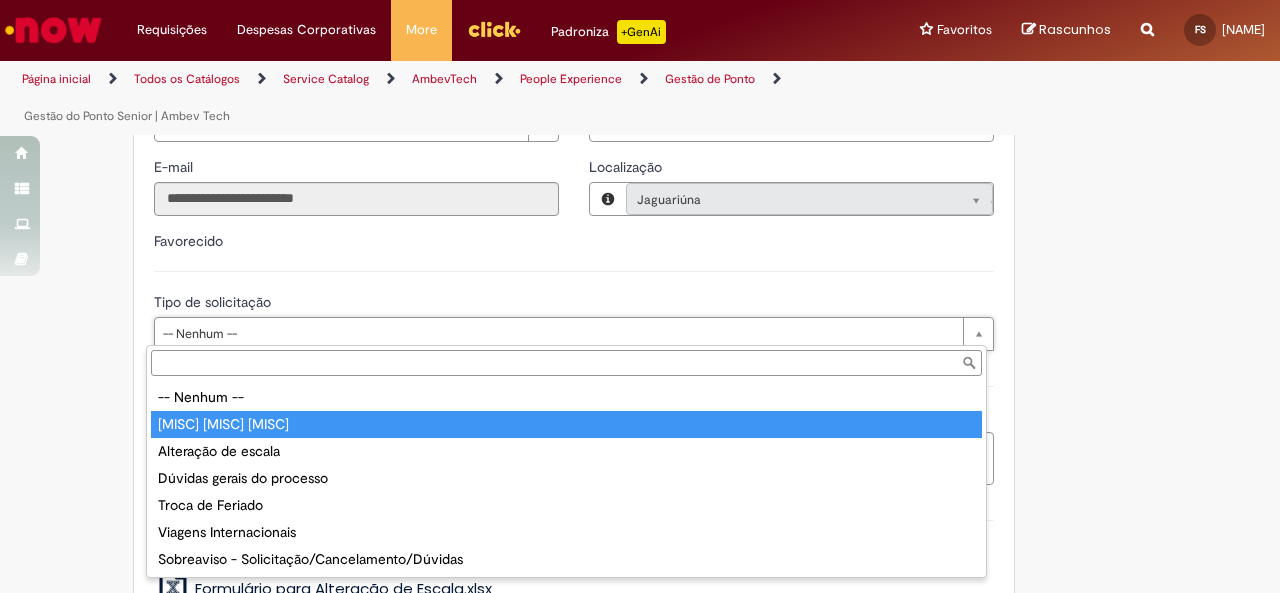 type on "**********" 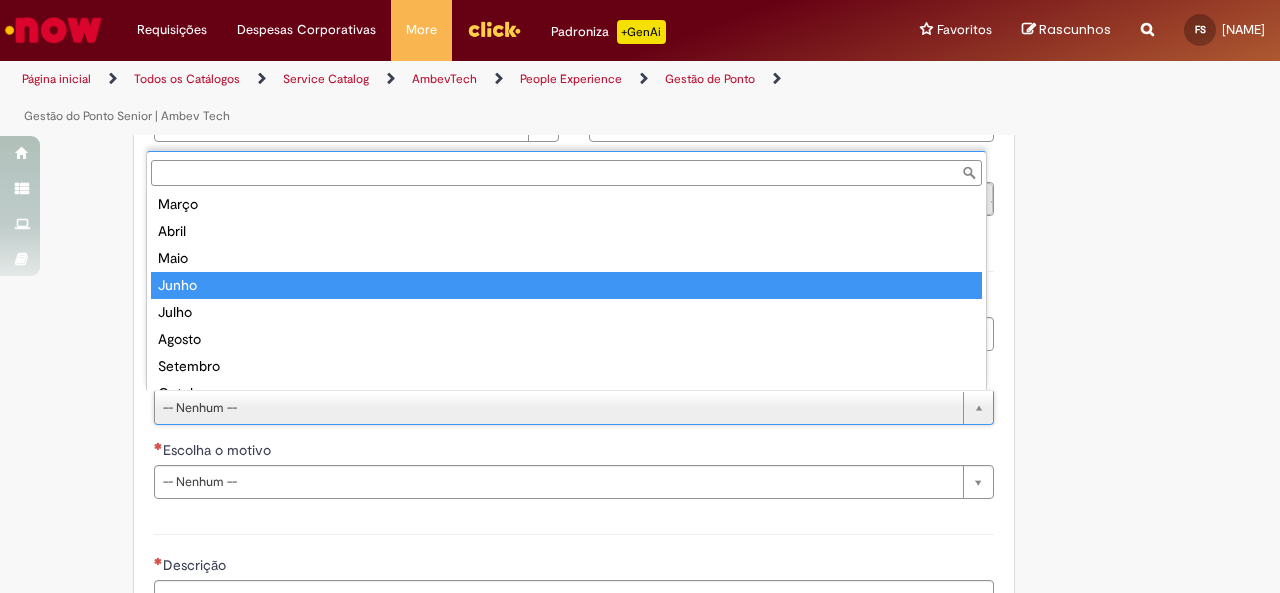 scroll, scrollTop: 116, scrollLeft: 0, axis: vertical 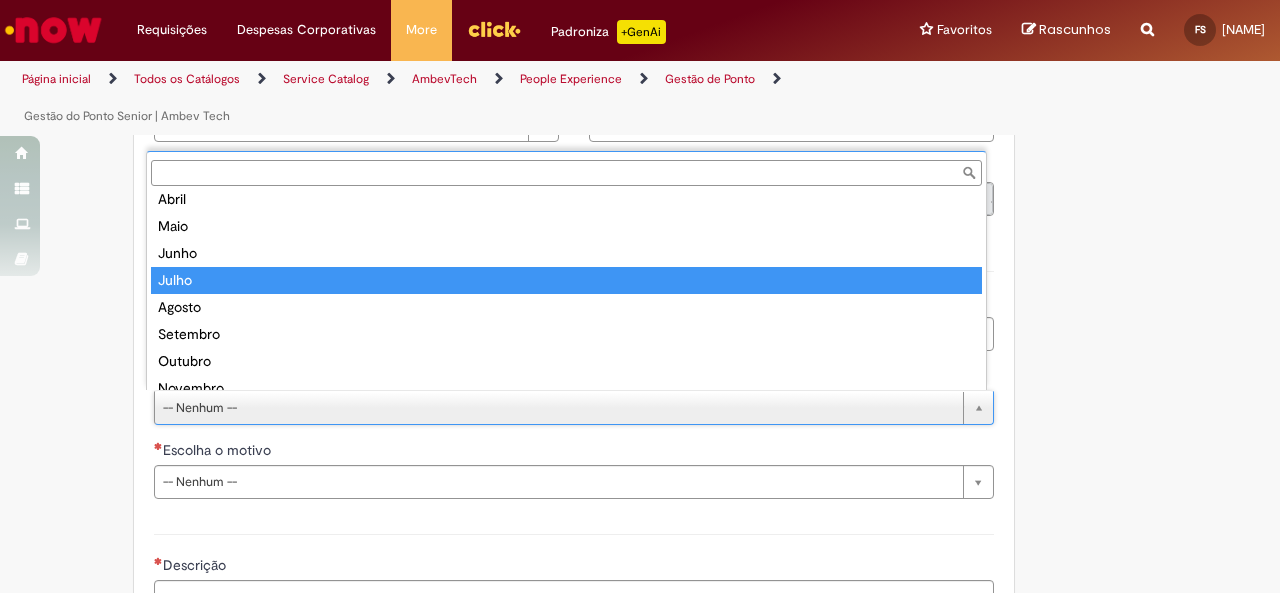 type on "*****" 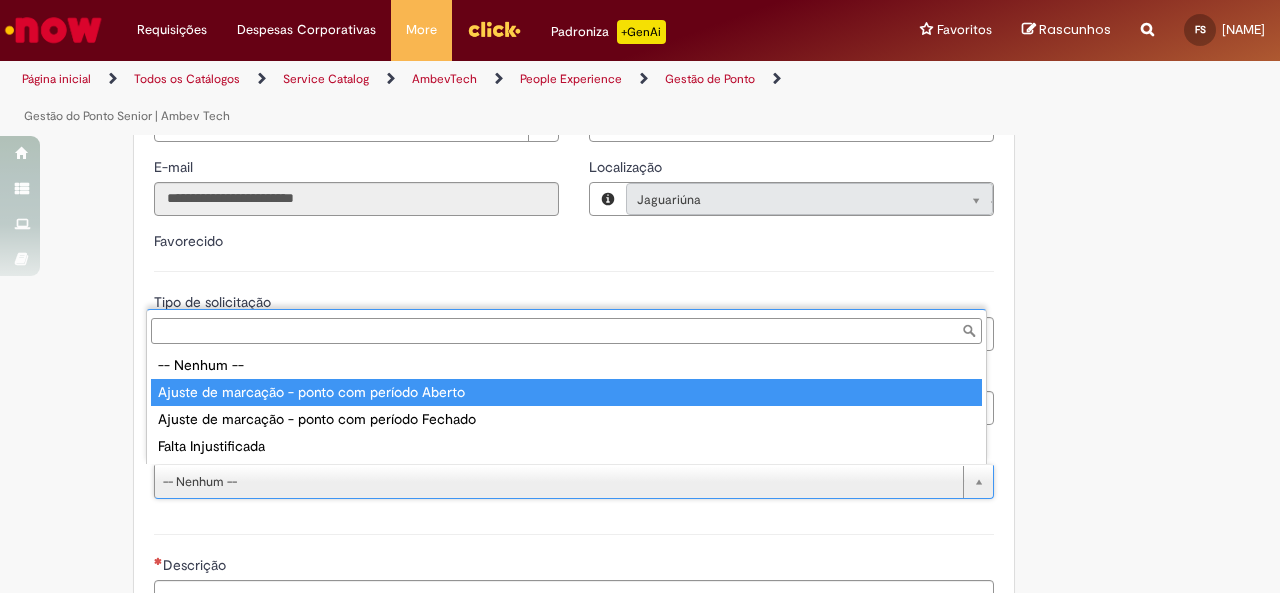type on "**********" 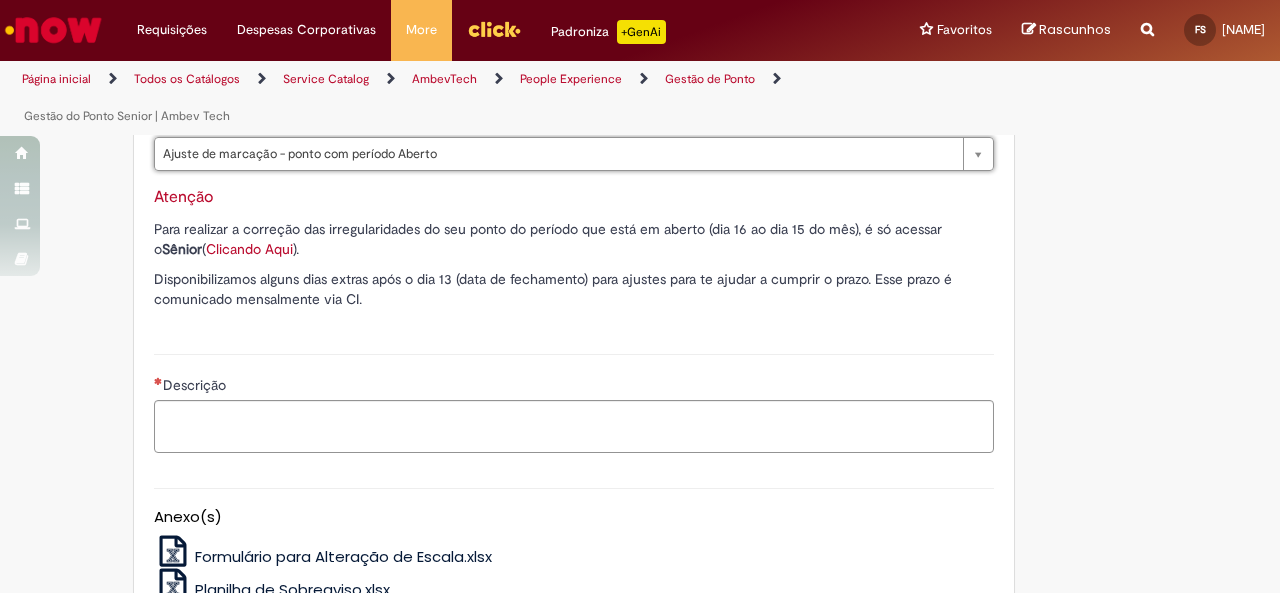 scroll, scrollTop: 800, scrollLeft: 0, axis: vertical 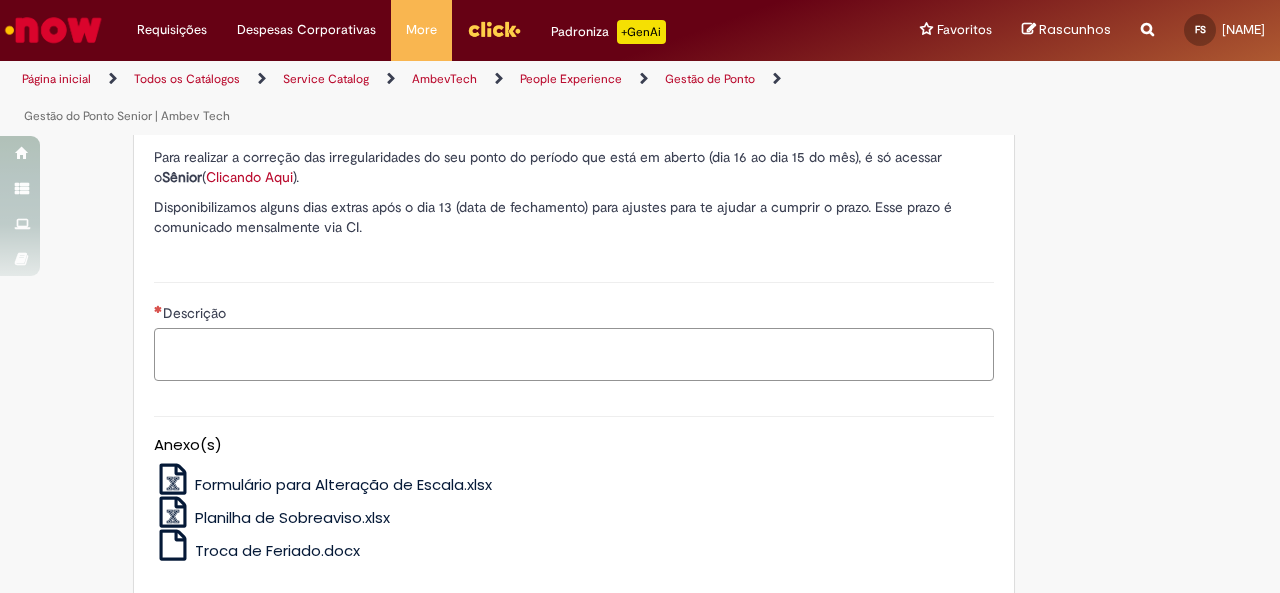 click on "Descrição" at bounding box center (574, 354) 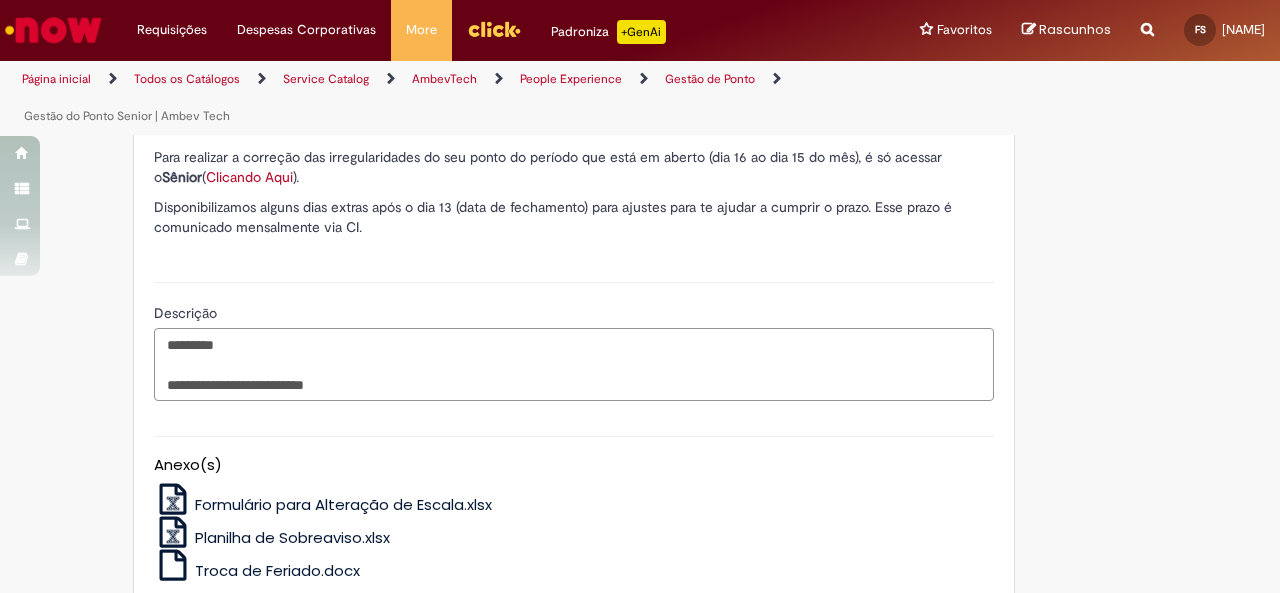 click on "*********" at bounding box center [574, 364] 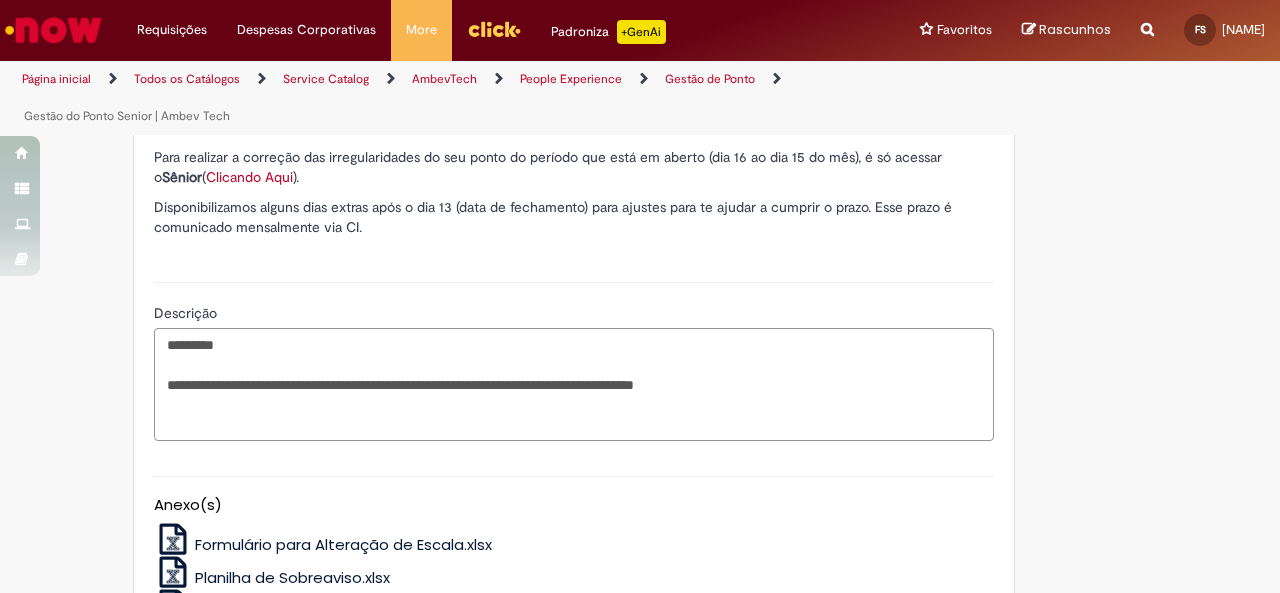 scroll, scrollTop: 956, scrollLeft: 0, axis: vertical 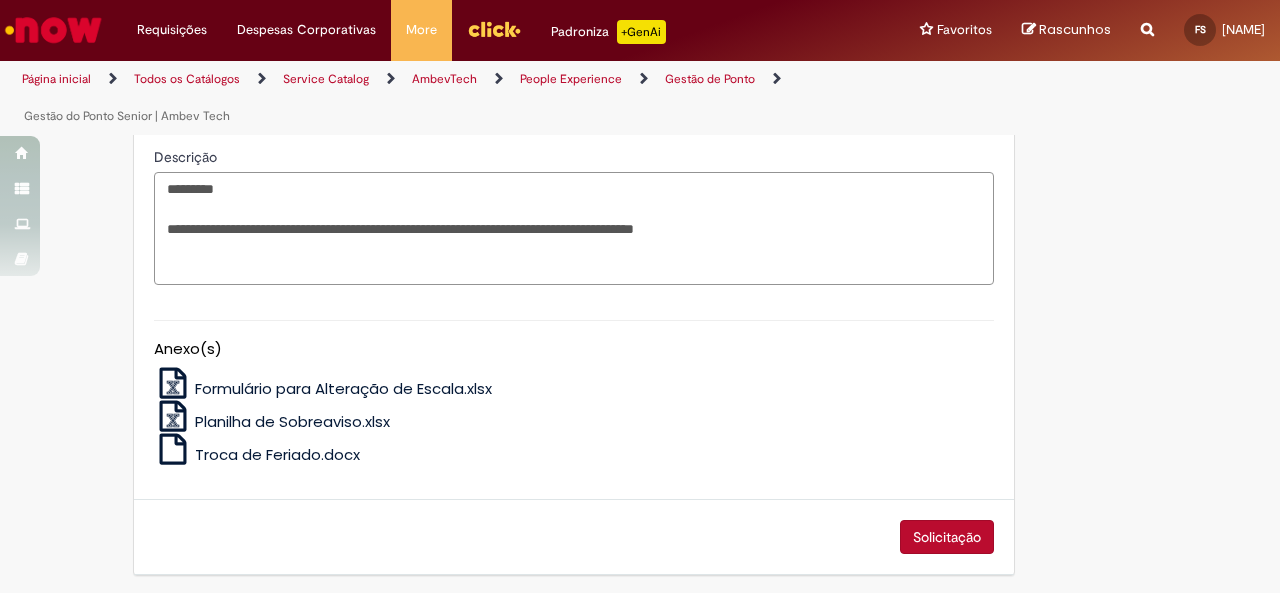 click on "**********" at bounding box center [574, 228] 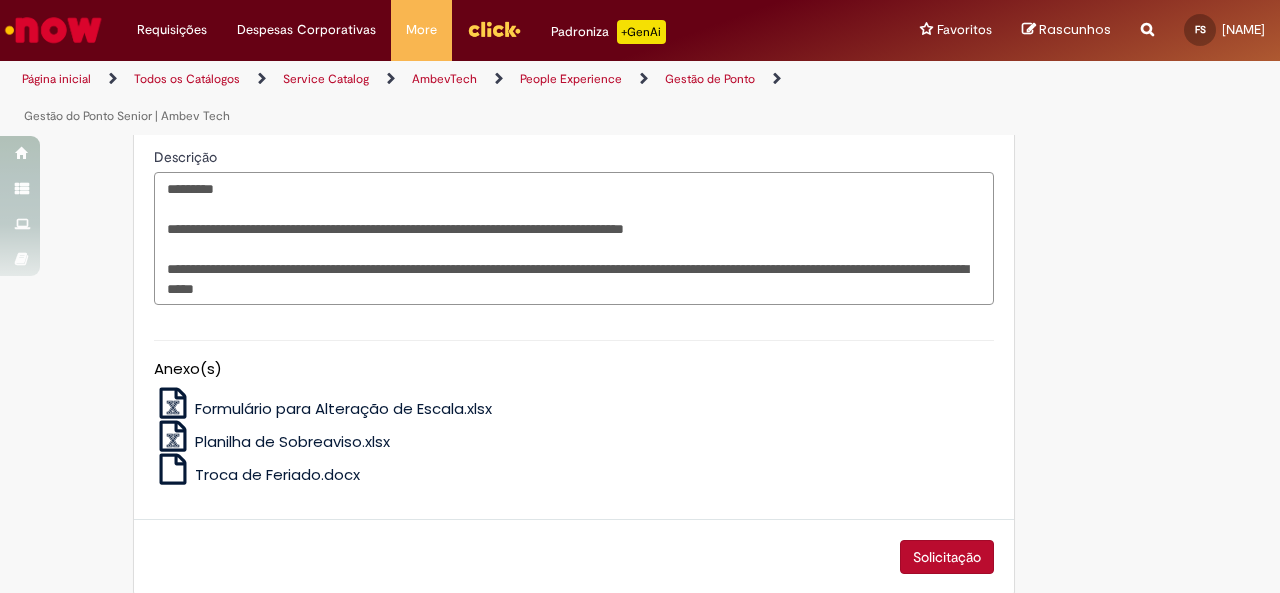 click on "**********" at bounding box center (574, 238) 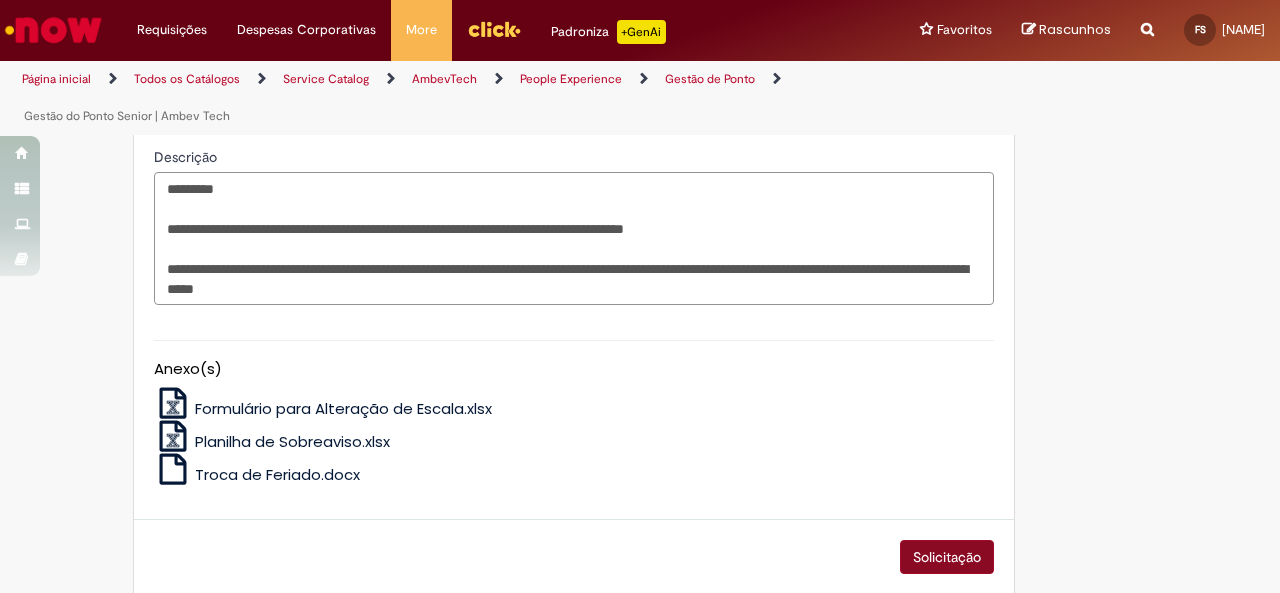 type on "**********" 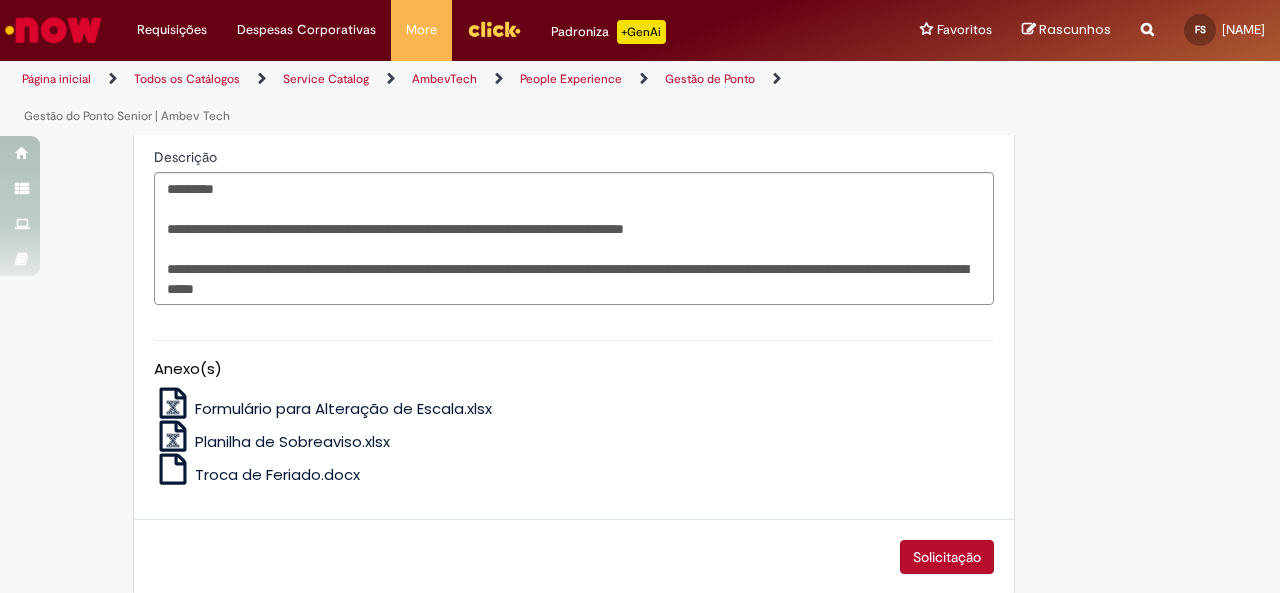 click on "Solicitação" at bounding box center (947, 557) 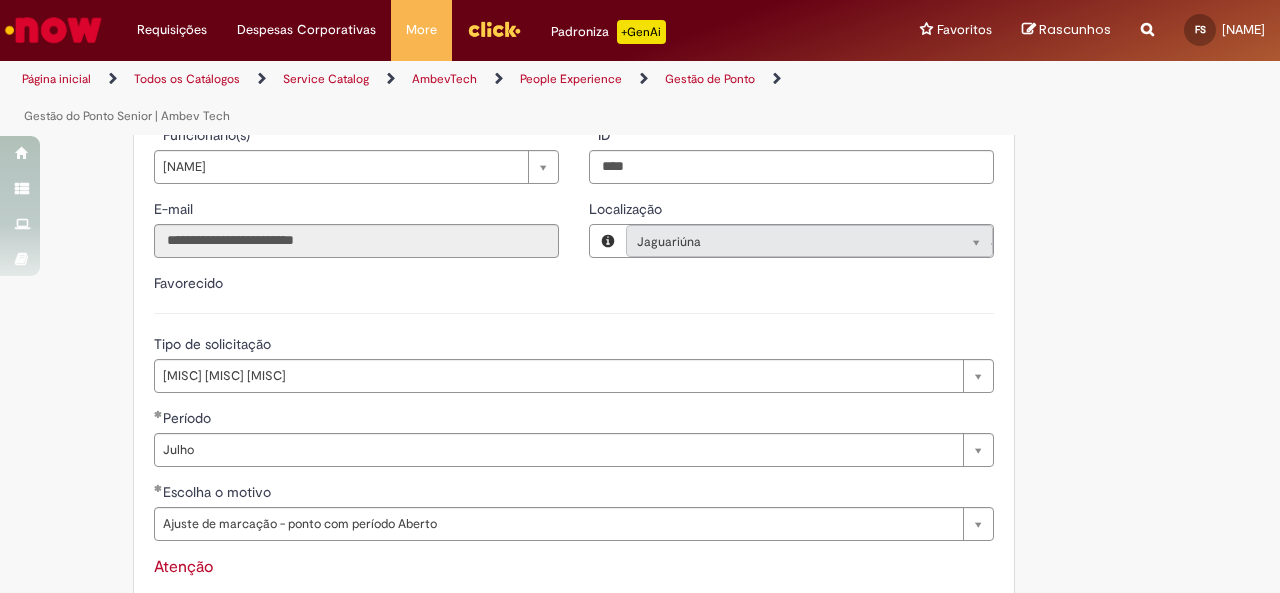 scroll, scrollTop: 356, scrollLeft: 0, axis: vertical 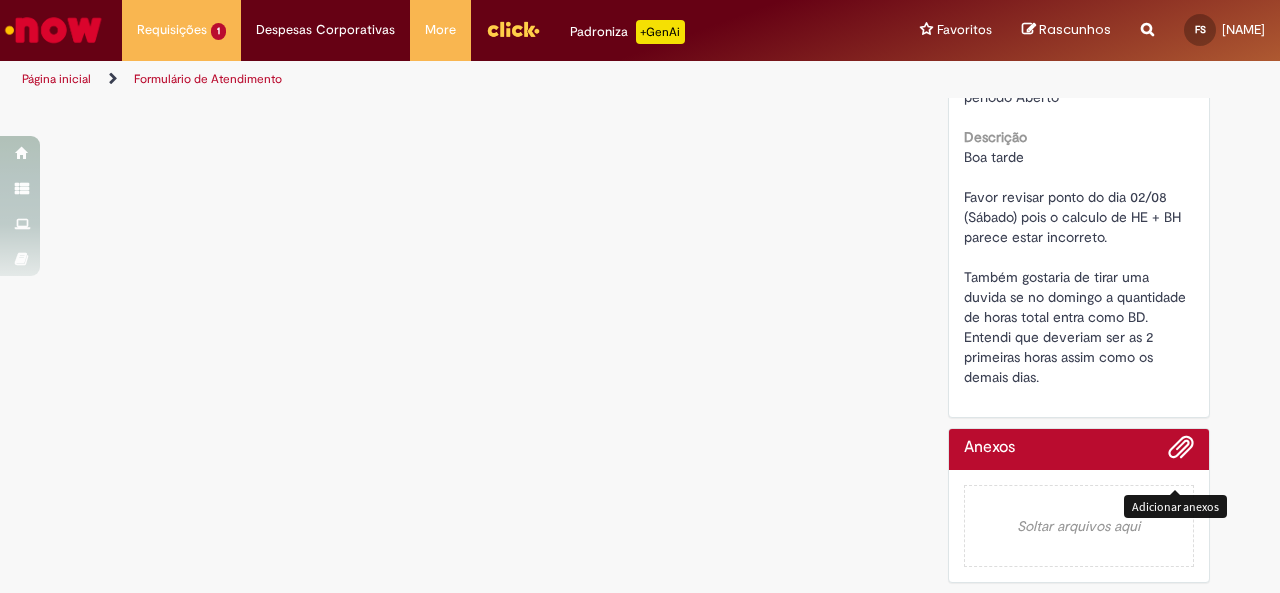 click at bounding box center (1181, 448) 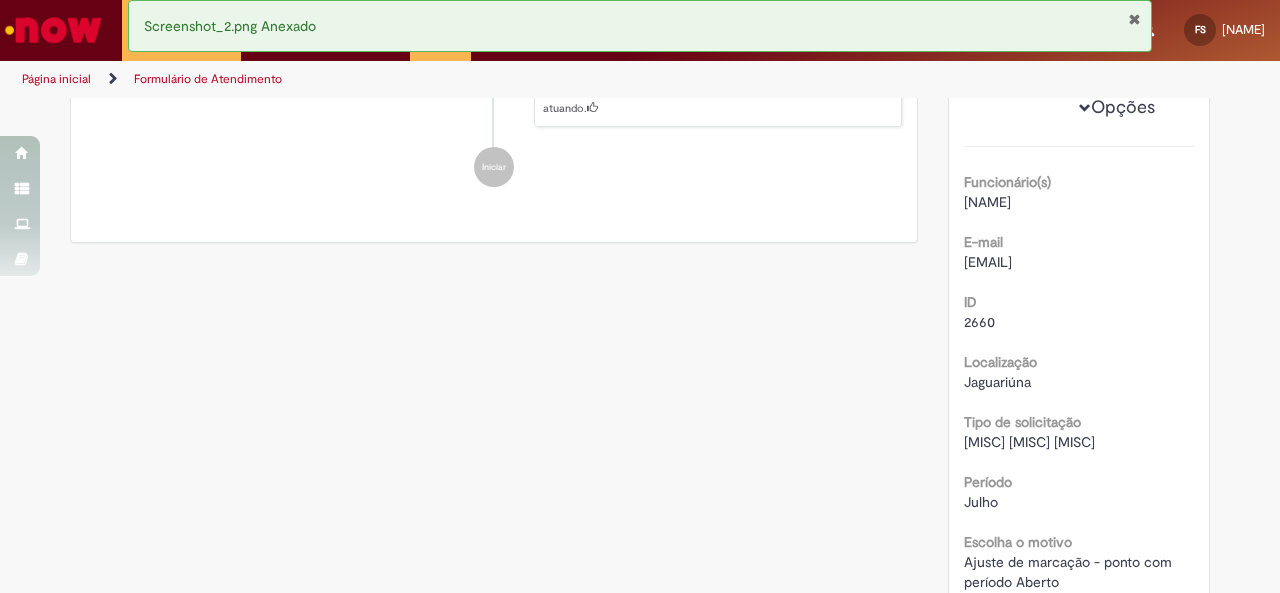 scroll, scrollTop: 0, scrollLeft: 0, axis: both 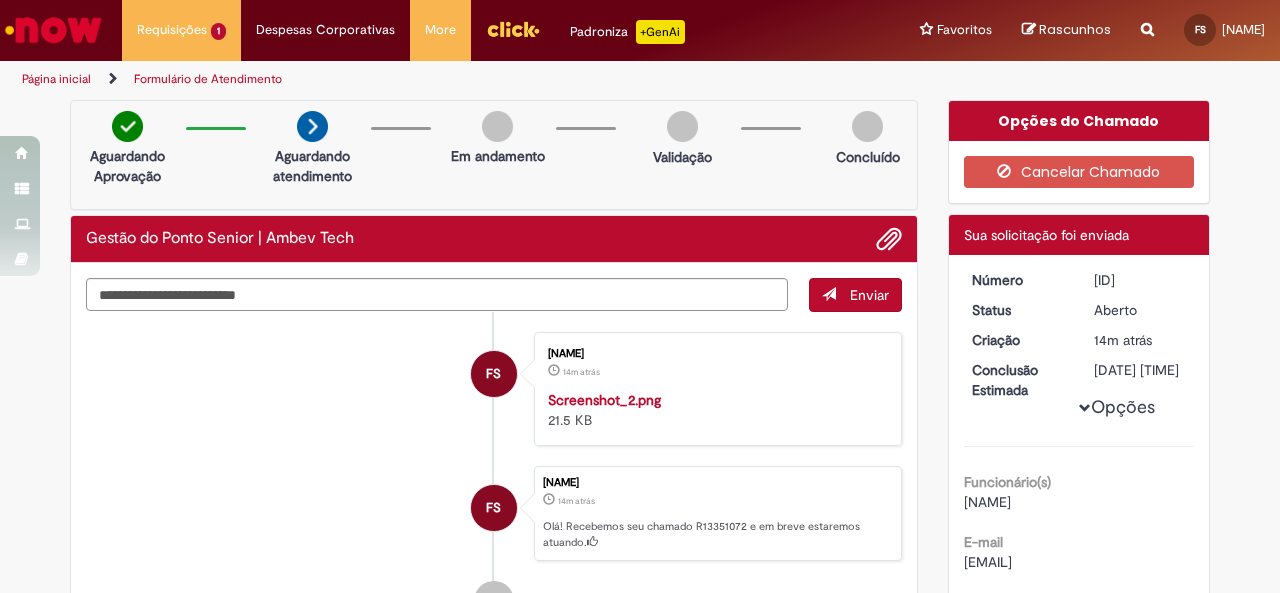 type 